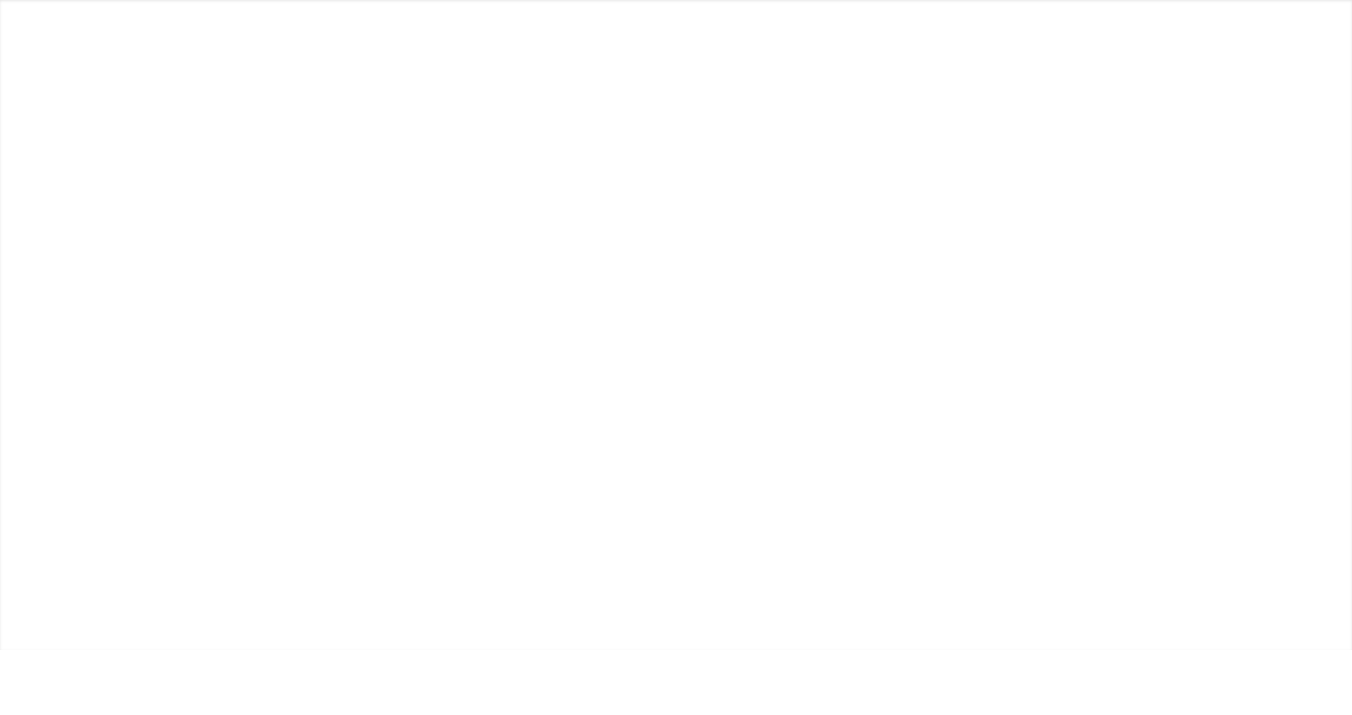 scroll, scrollTop: 0, scrollLeft: 0, axis: both 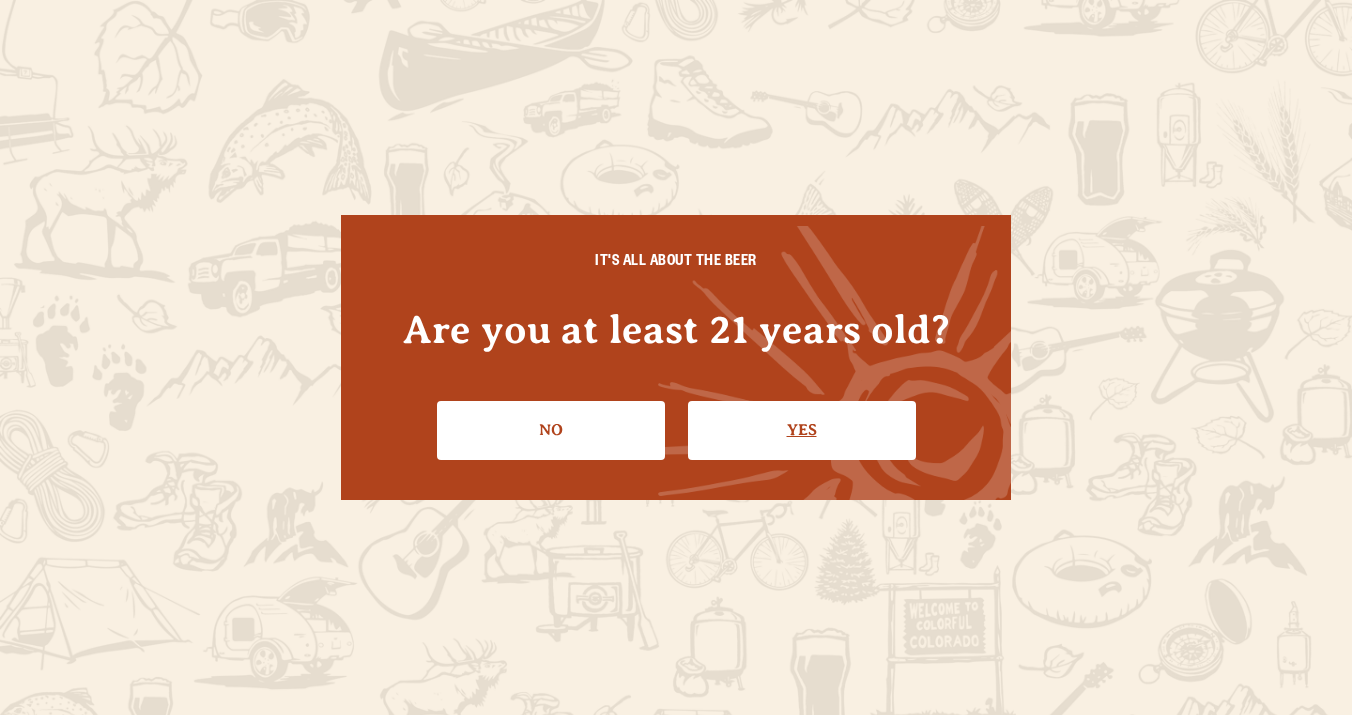 click on "Yes" at bounding box center (802, 430) 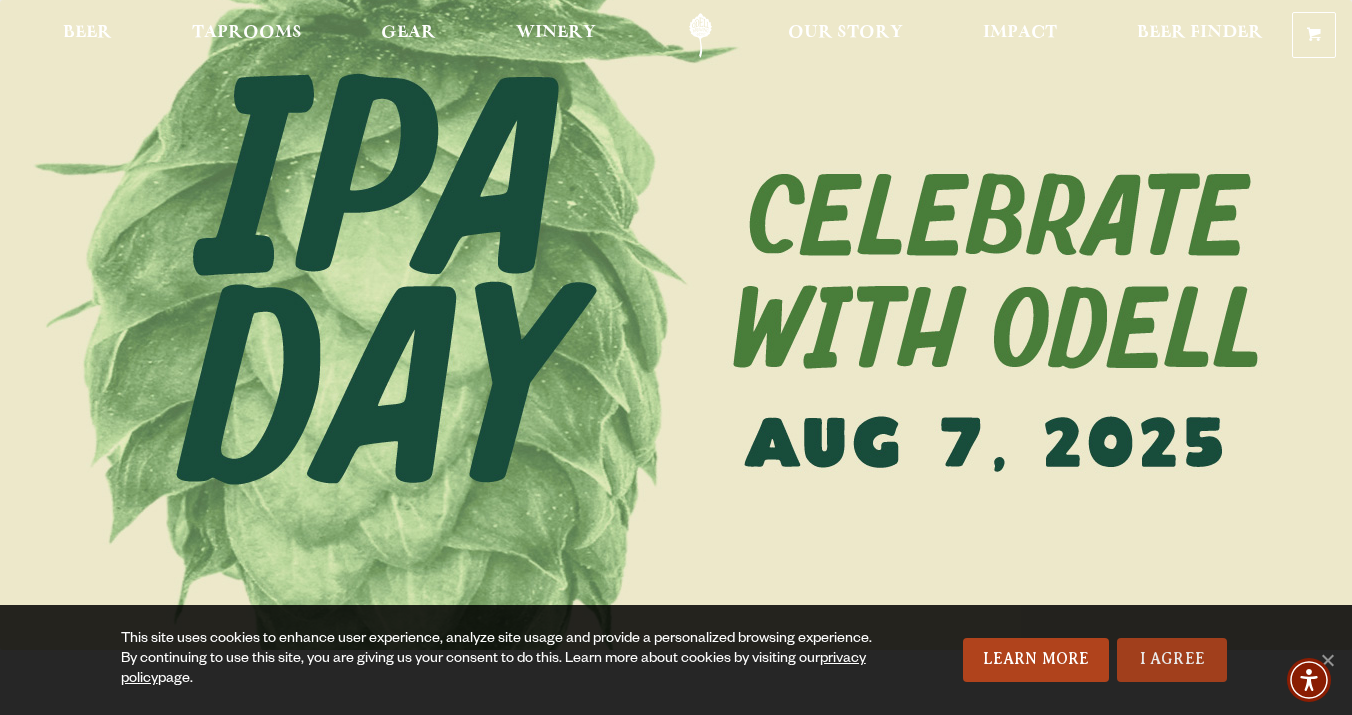 click on "I Agree" at bounding box center (1172, 660) 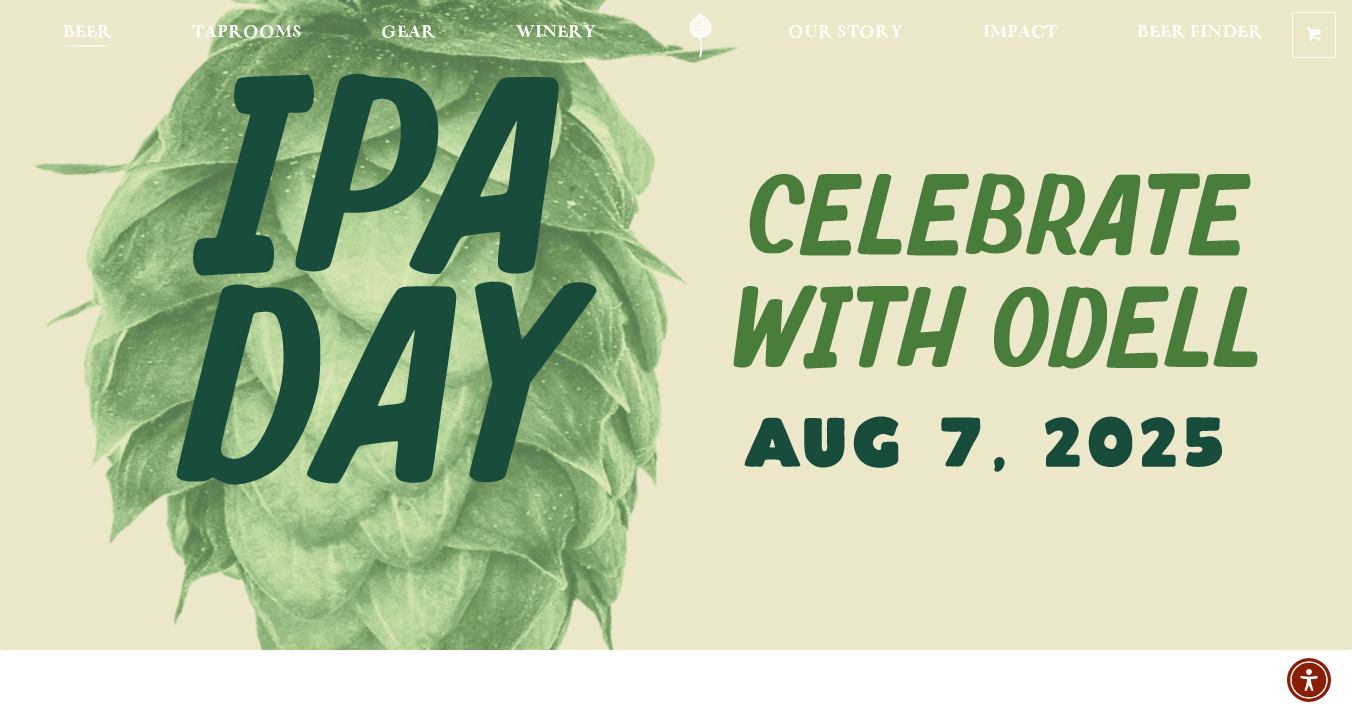 click on "Beer" at bounding box center [87, 35] 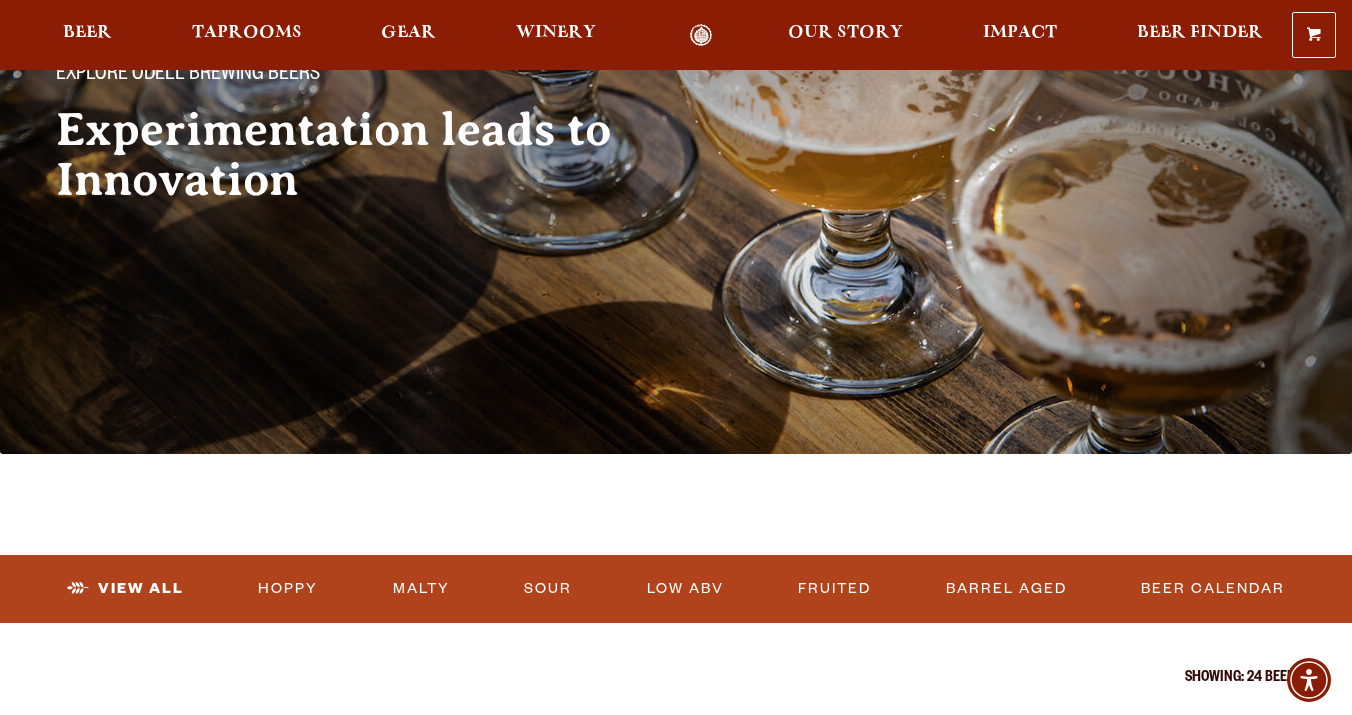 scroll, scrollTop: 0, scrollLeft: 0, axis: both 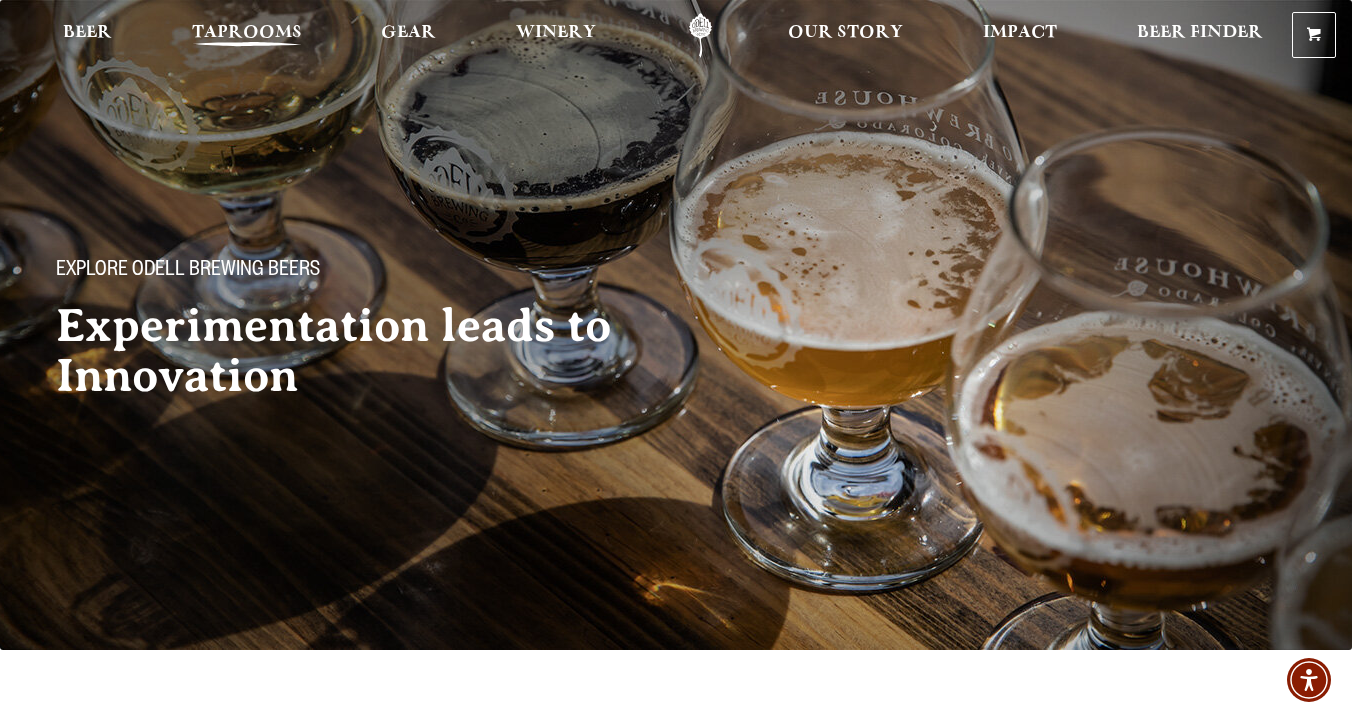 click on "Taprooms" at bounding box center [247, 33] 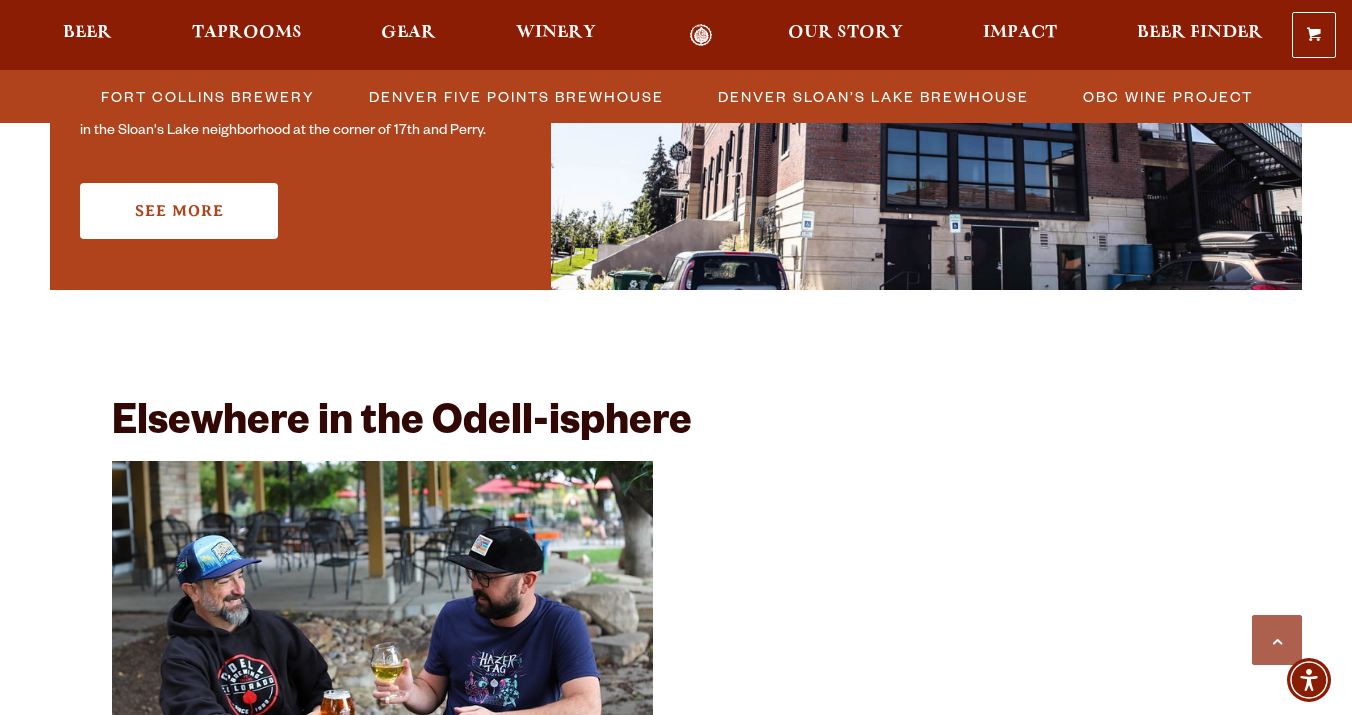 scroll, scrollTop: 1676, scrollLeft: 0, axis: vertical 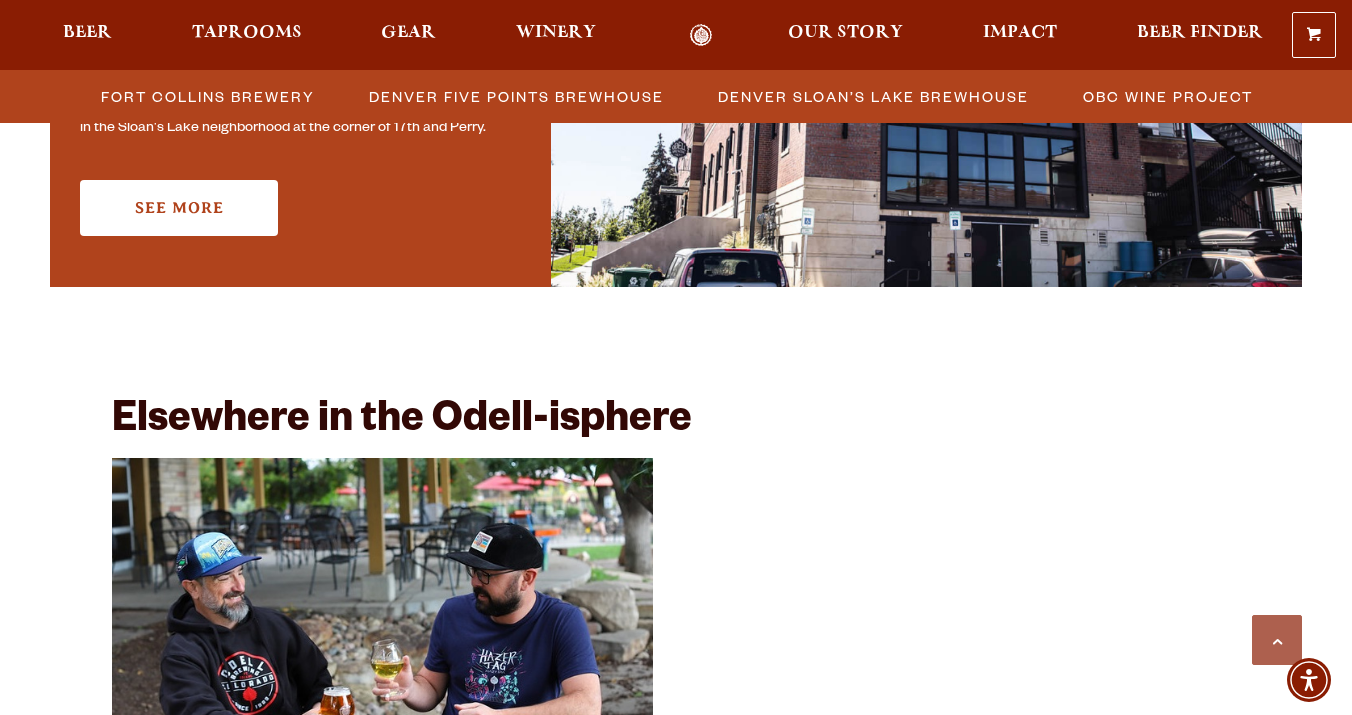 click at bounding box center (382, 636) 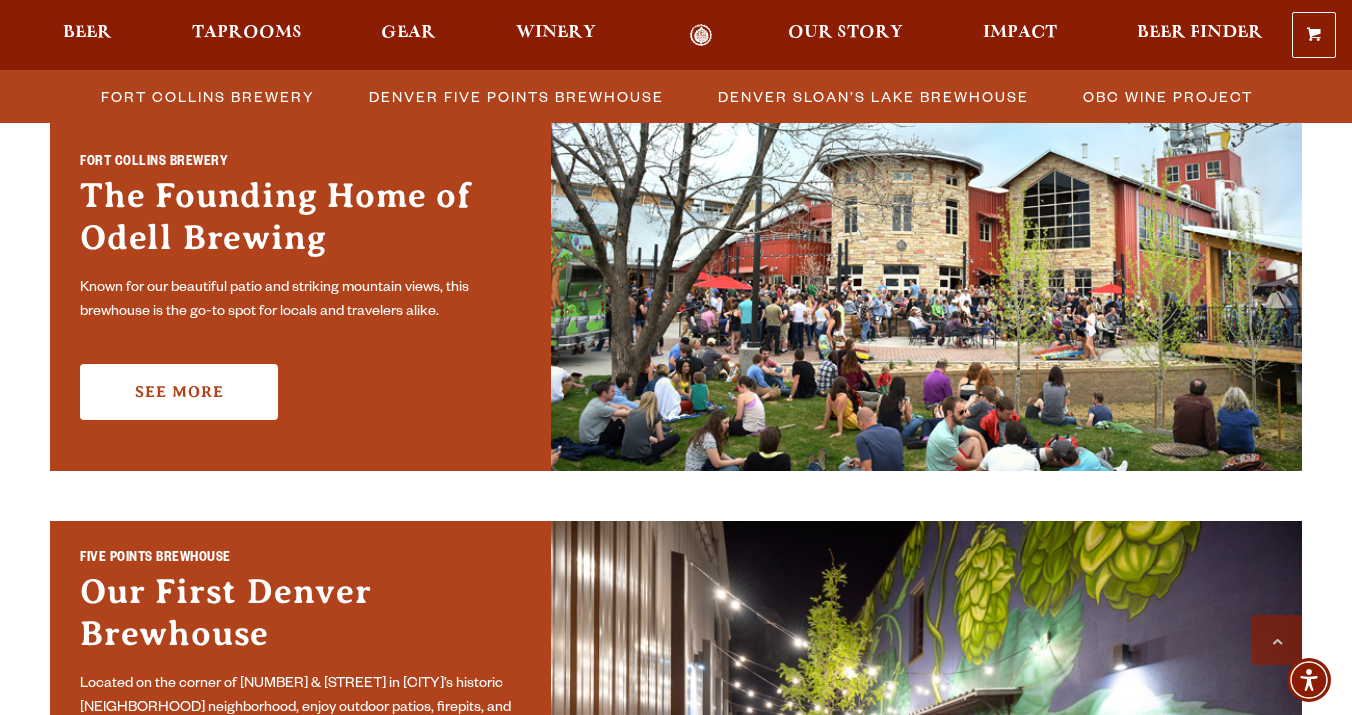 scroll, scrollTop: 650, scrollLeft: 0, axis: vertical 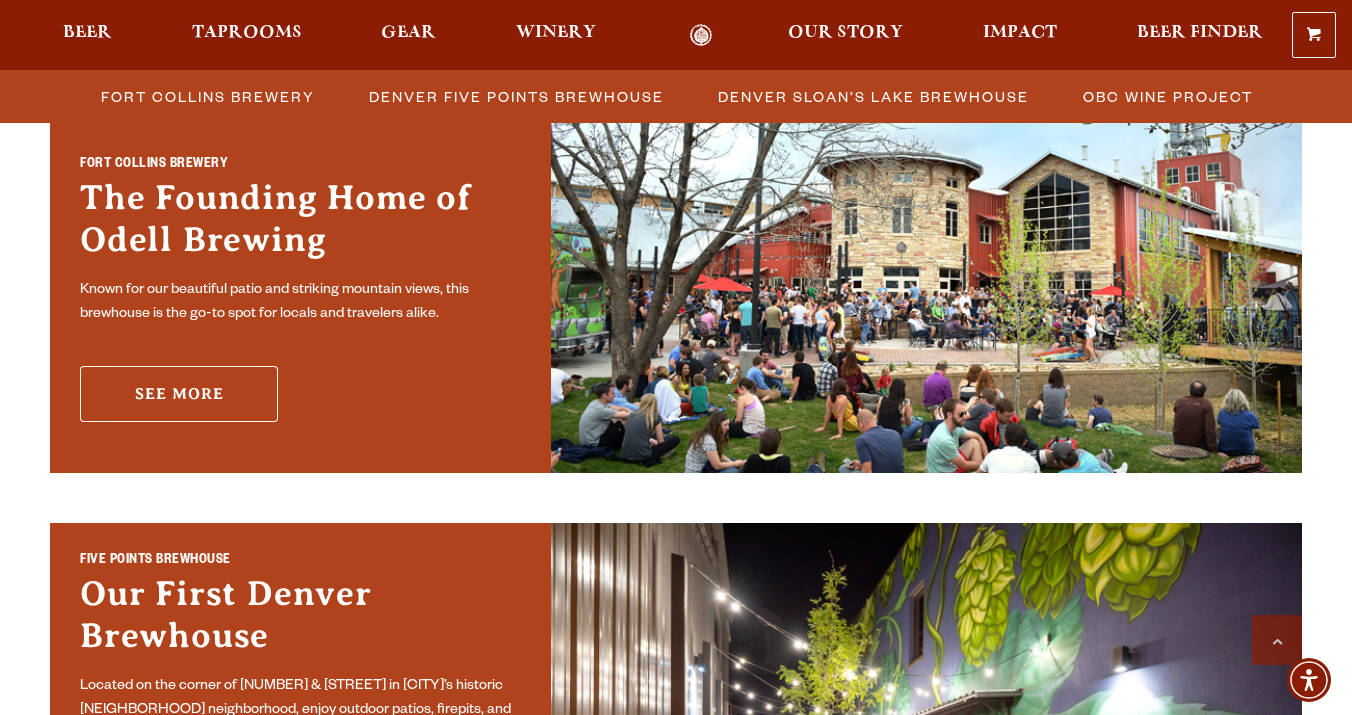 click on "See More" at bounding box center (179, 394) 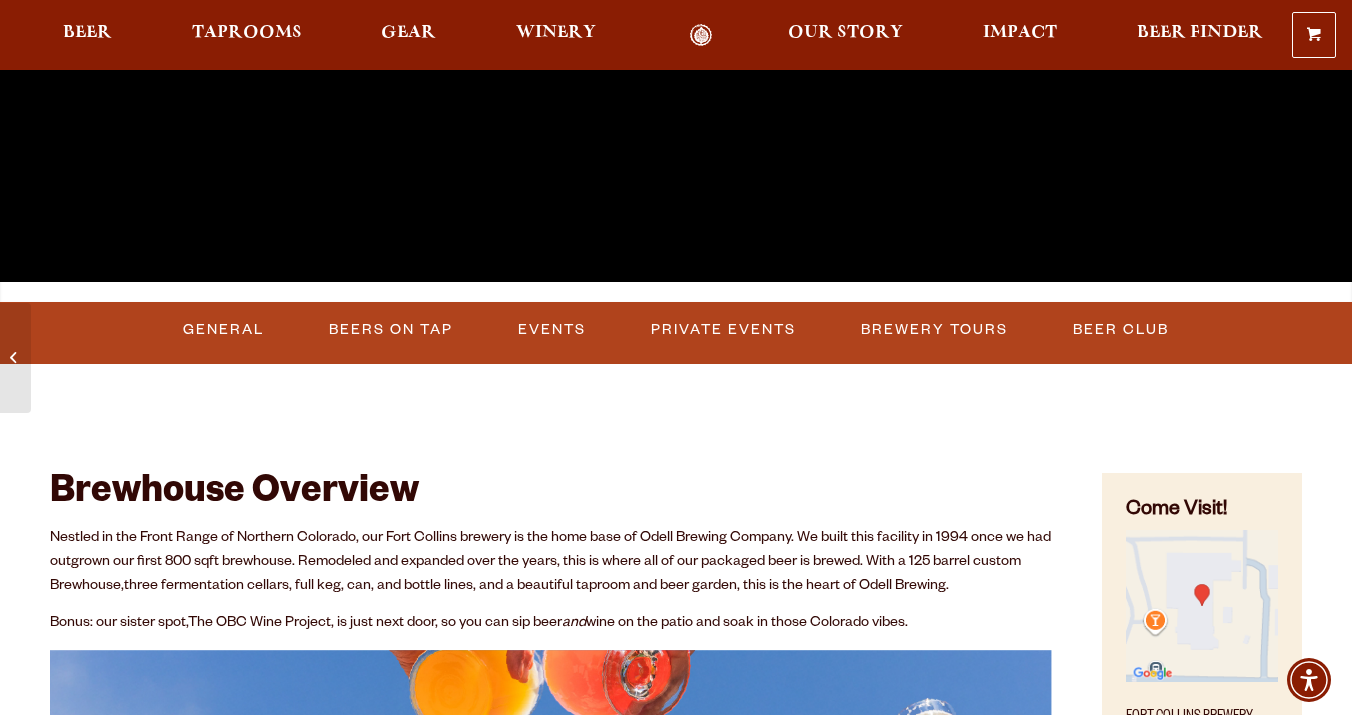 scroll, scrollTop: 480, scrollLeft: 0, axis: vertical 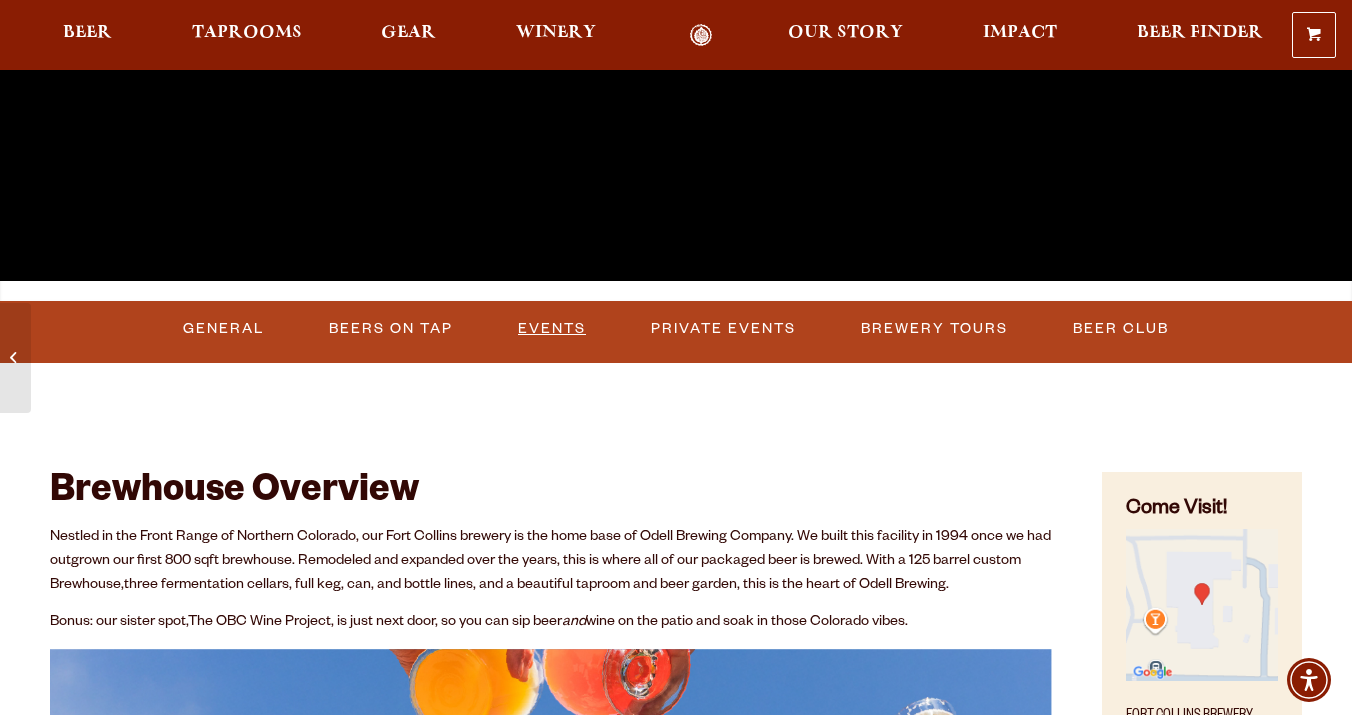 click on "Events" at bounding box center (552, 329) 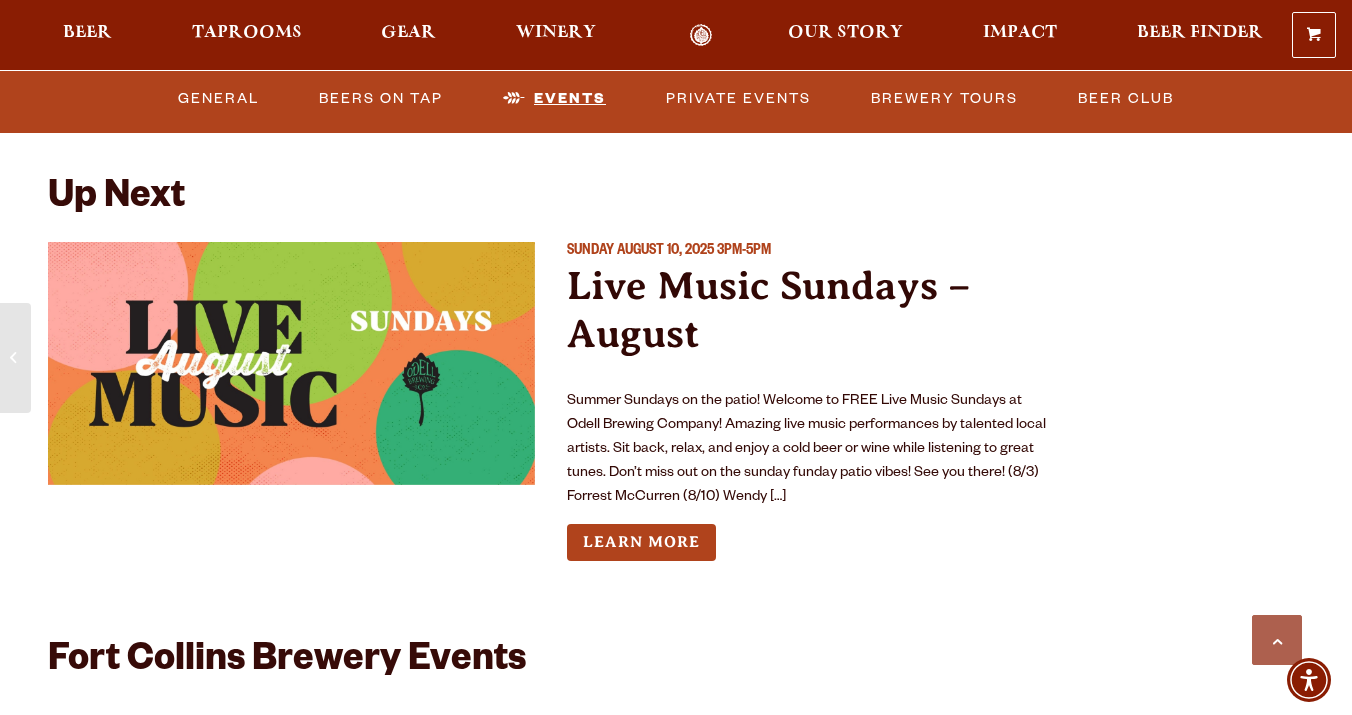 scroll, scrollTop: 4333, scrollLeft: 0, axis: vertical 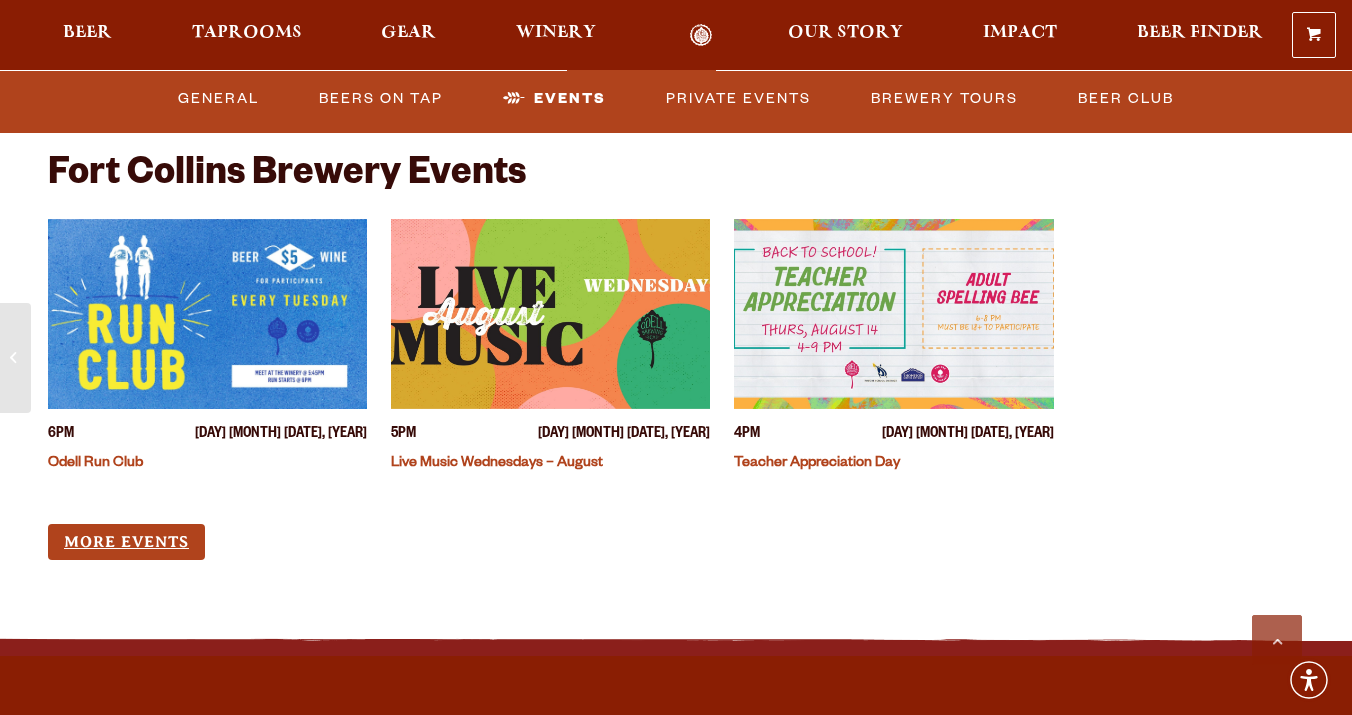 click on "More Events" at bounding box center [126, 542] 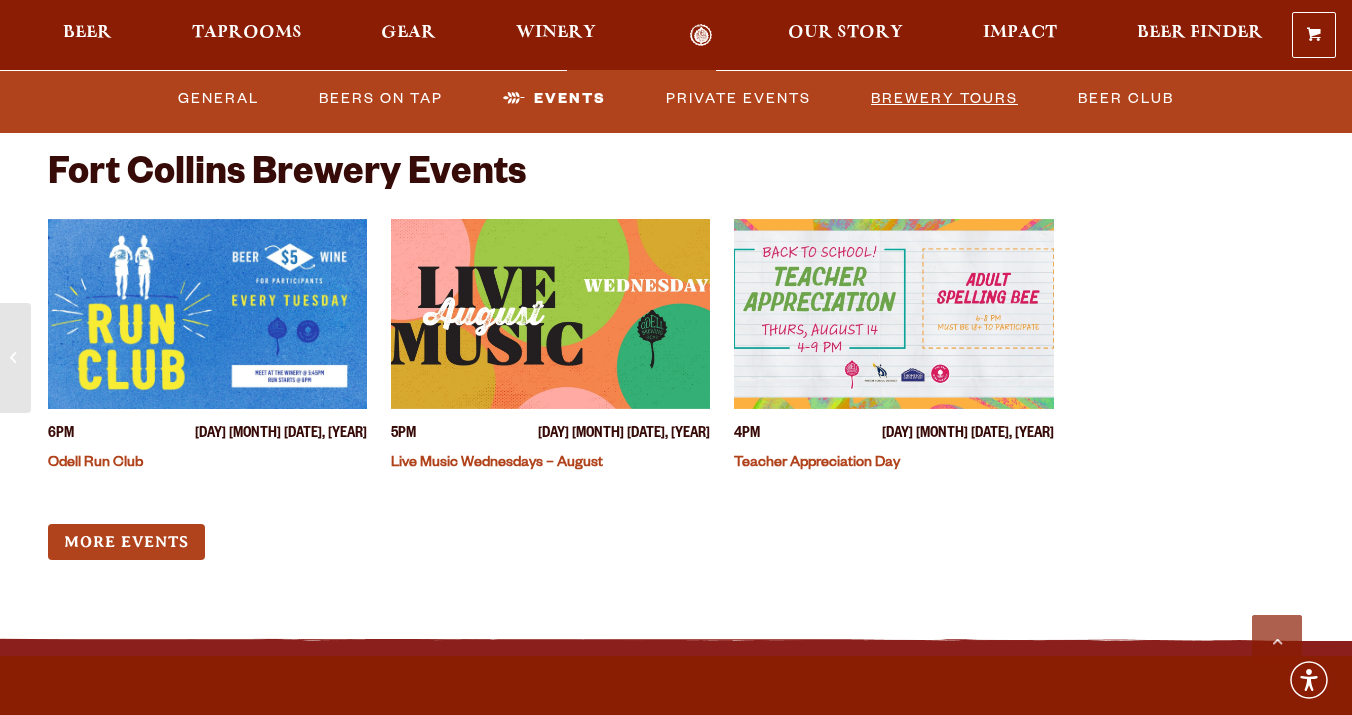 click on "Brewery Tours" at bounding box center (944, 98) 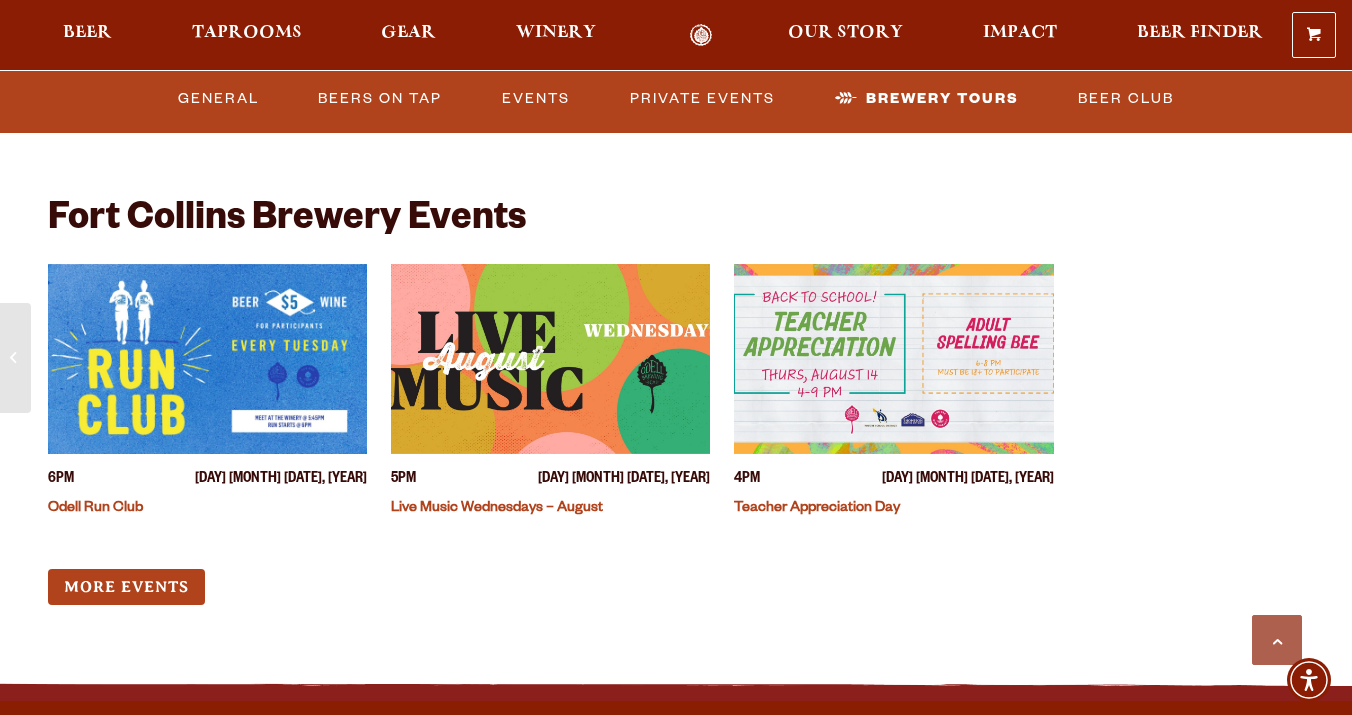 scroll, scrollTop: 4766, scrollLeft: 0, axis: vertical 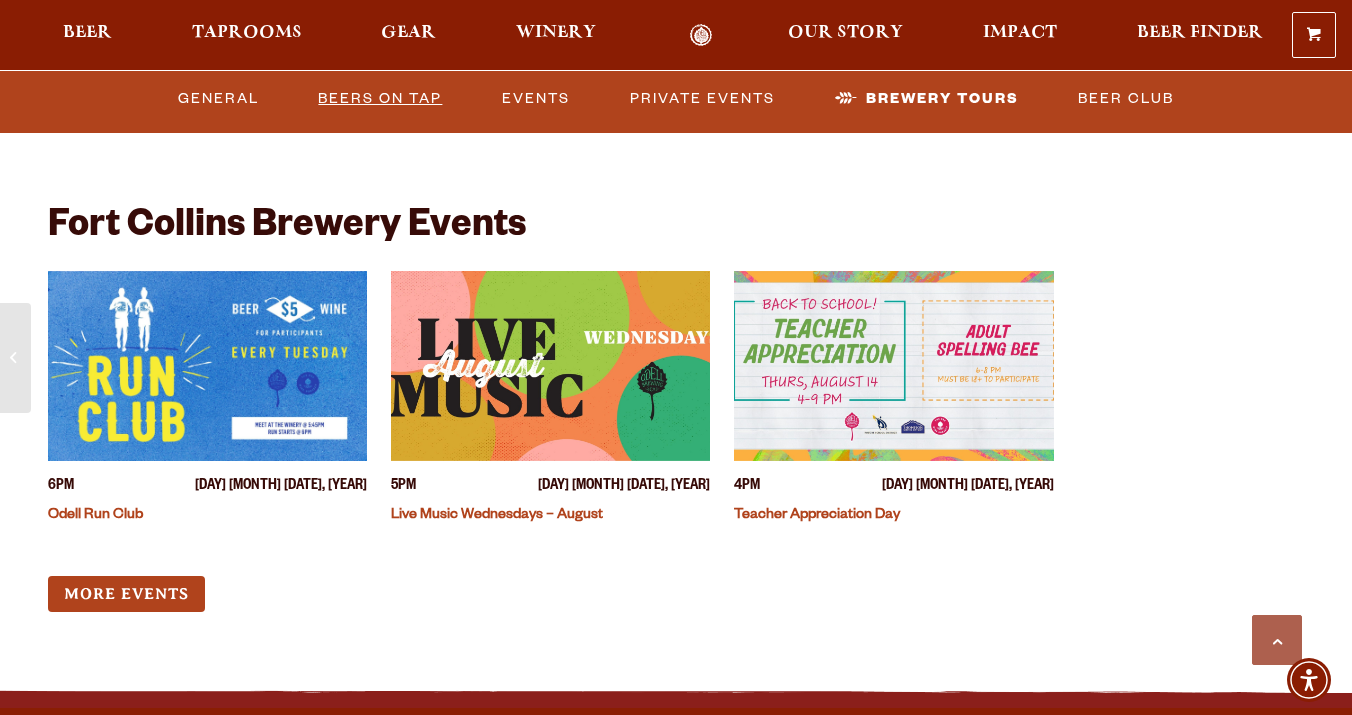 click on "Beers on Tap" at bounding box center [380, 98] 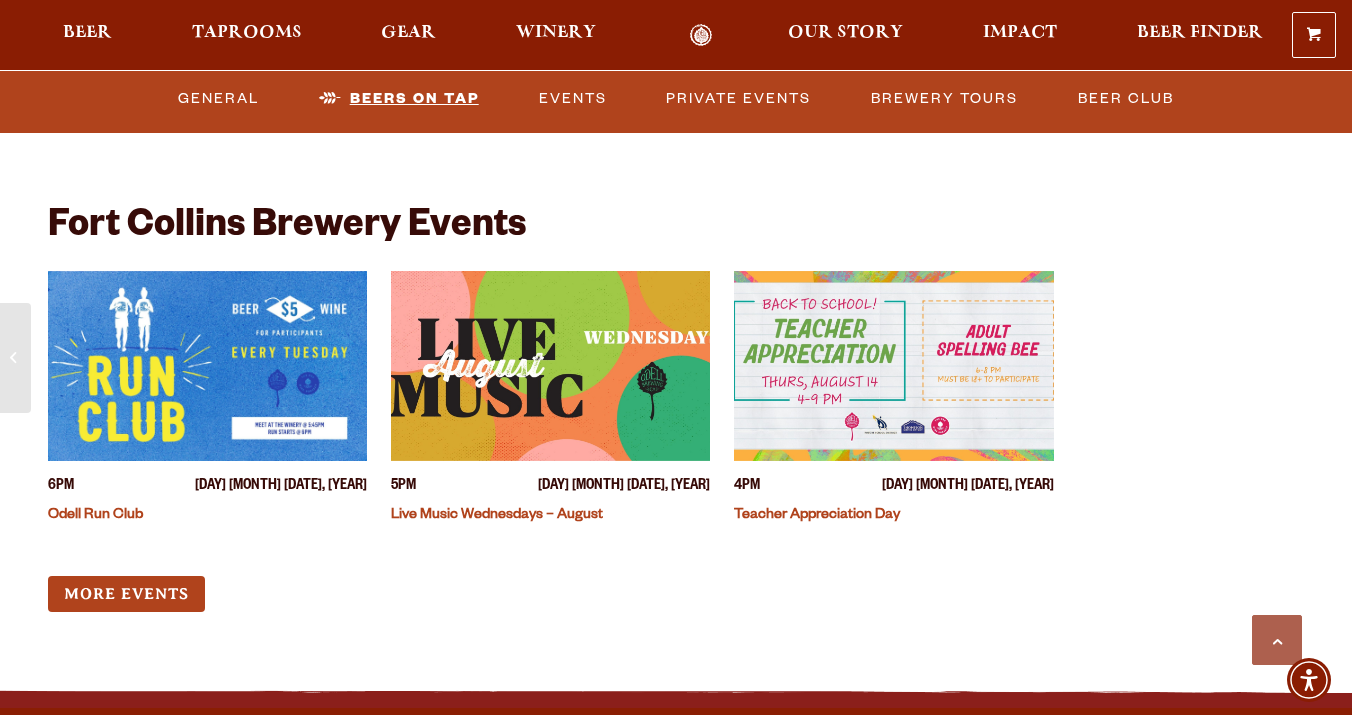 click on "Beers on Tap" at bounding box center (399, 98) 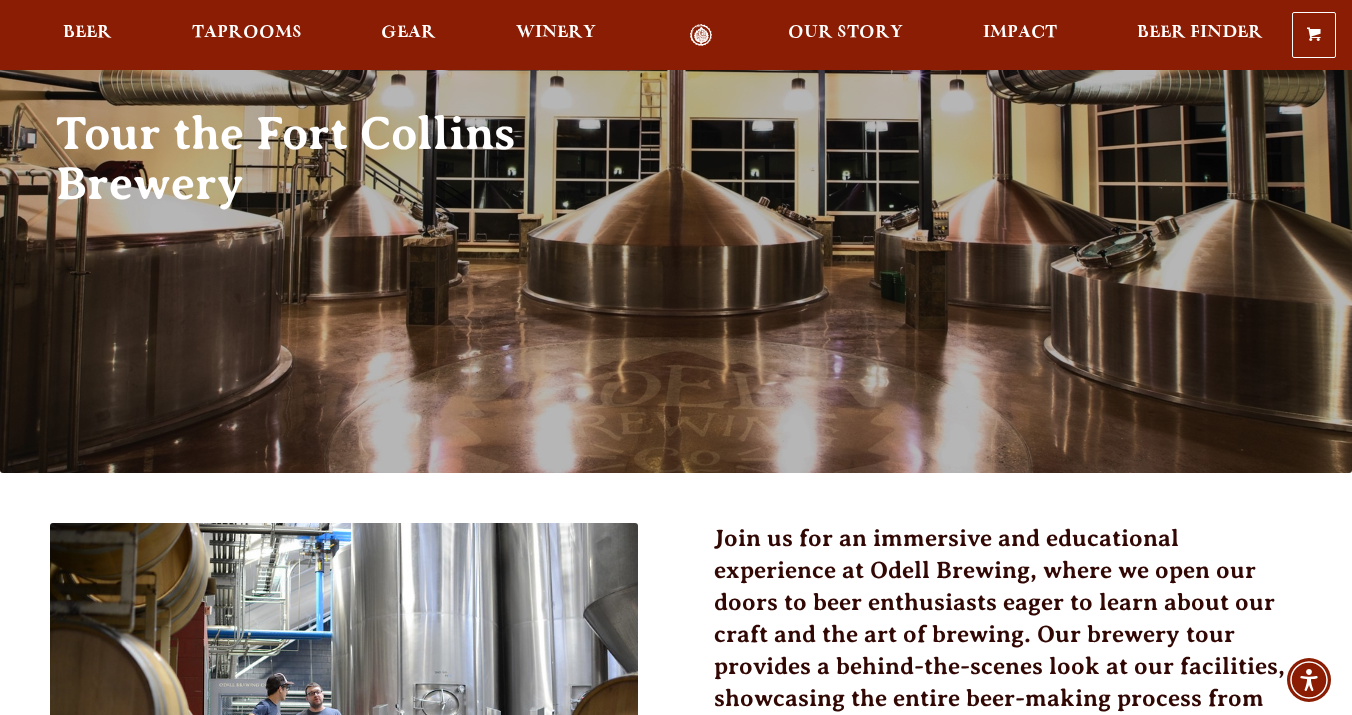 scroll, scrollTop: 181, scrollLeft: 0, axis: vertical 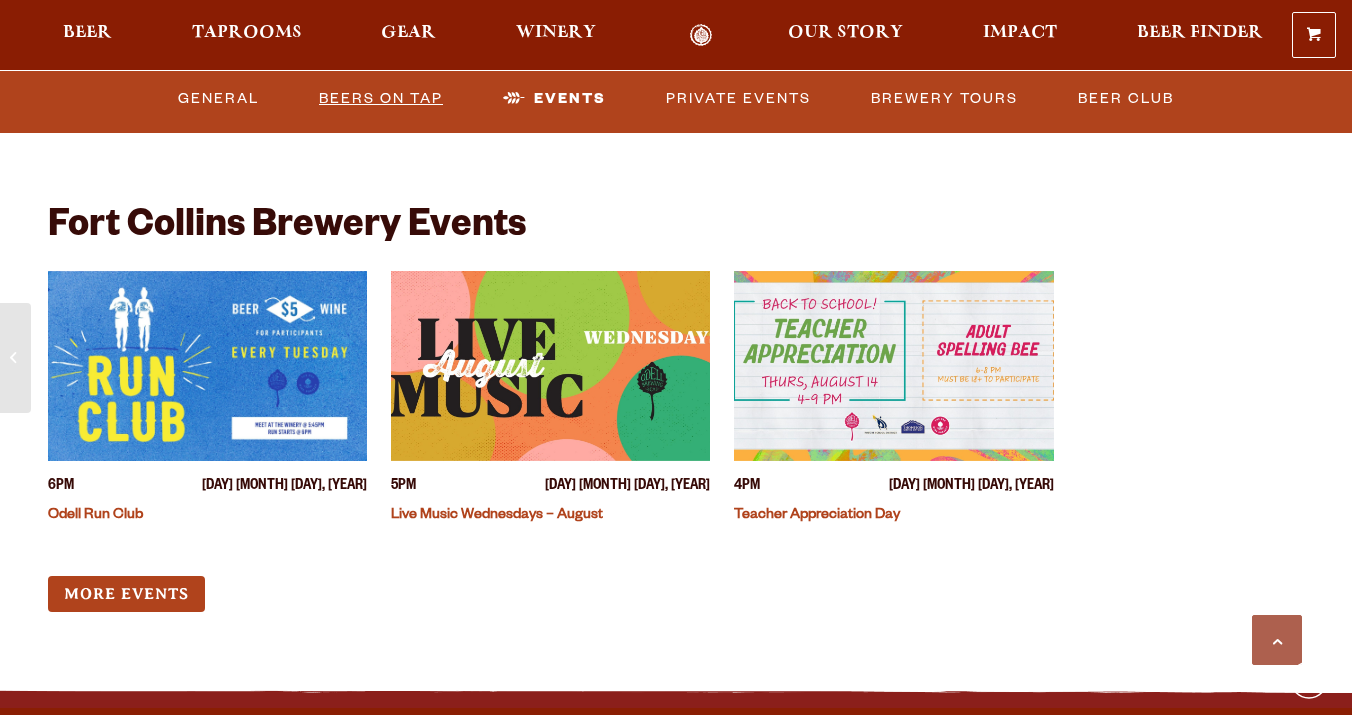 click on "Beers on Tap" at bounding box center [381, 98] 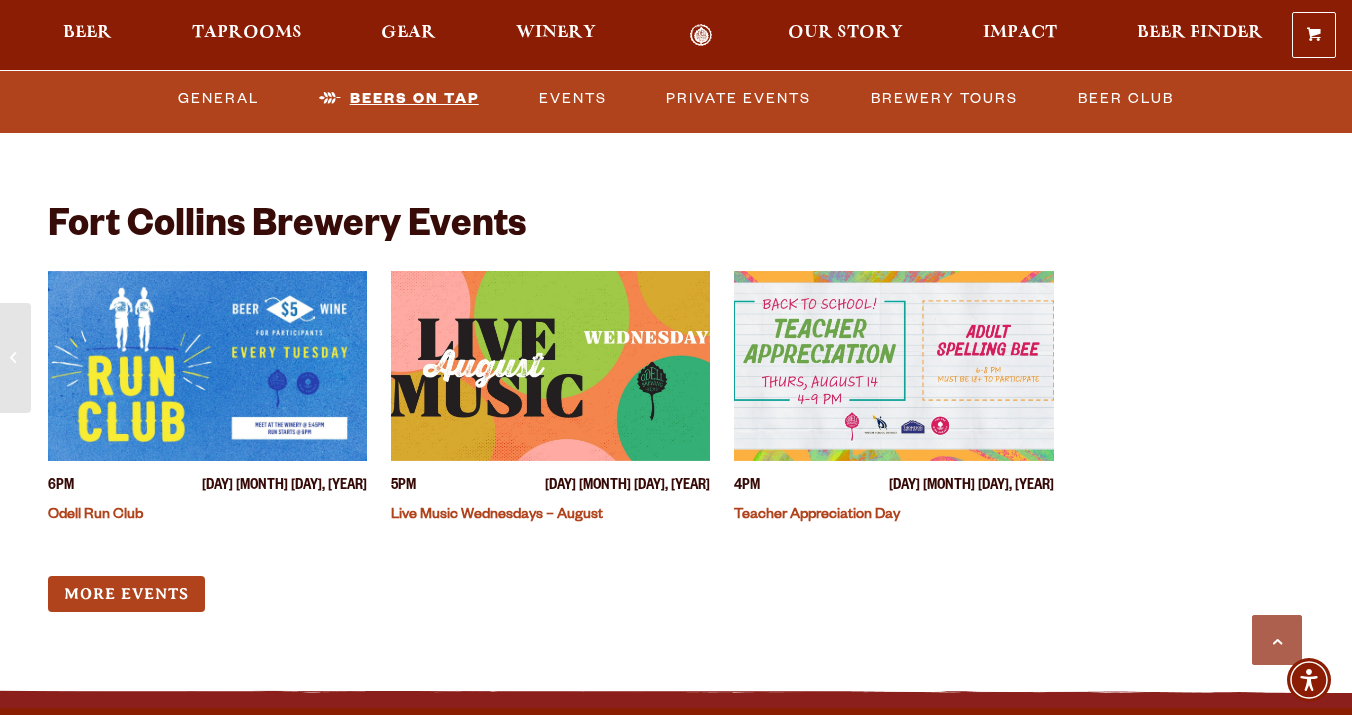 click on "Beers on Tap" at bounding box center [399, 98] 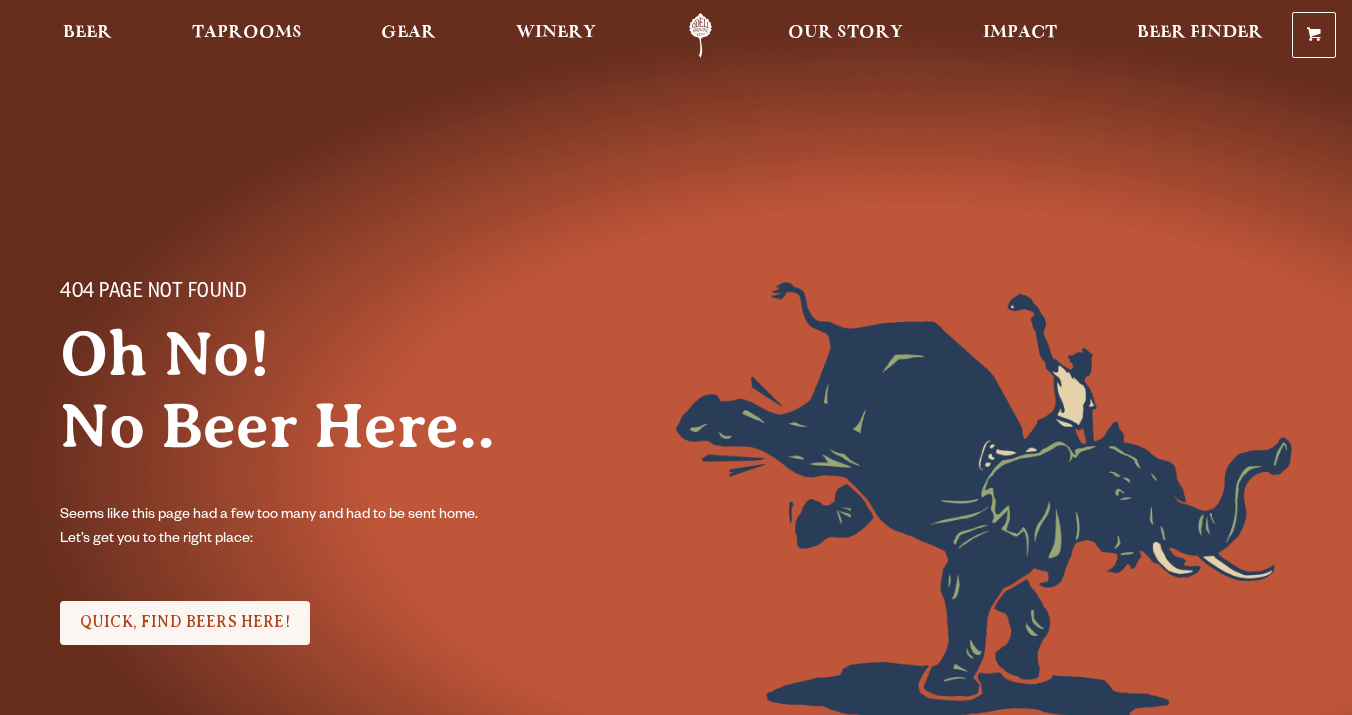 scroll, scrollTop: 0, scrollLeft: 0, axis: both 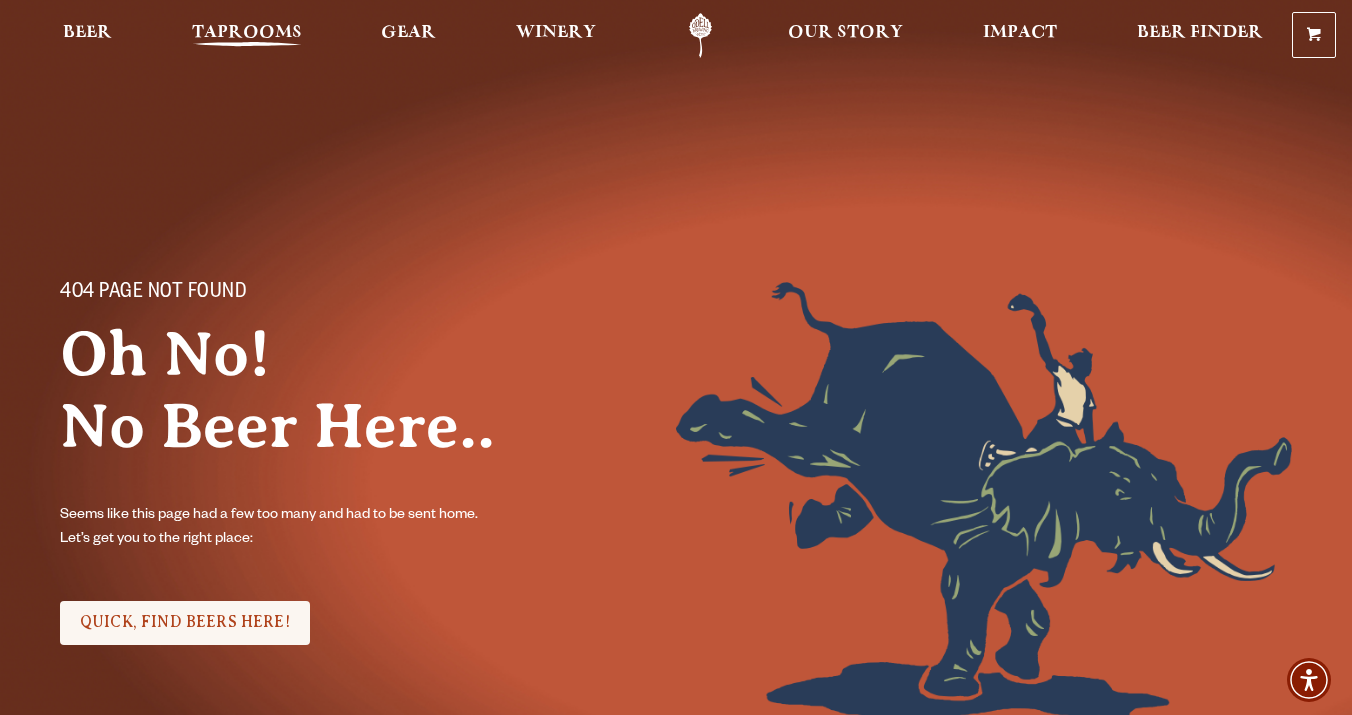click on "Taprooms" at bounding box center [247, 33] 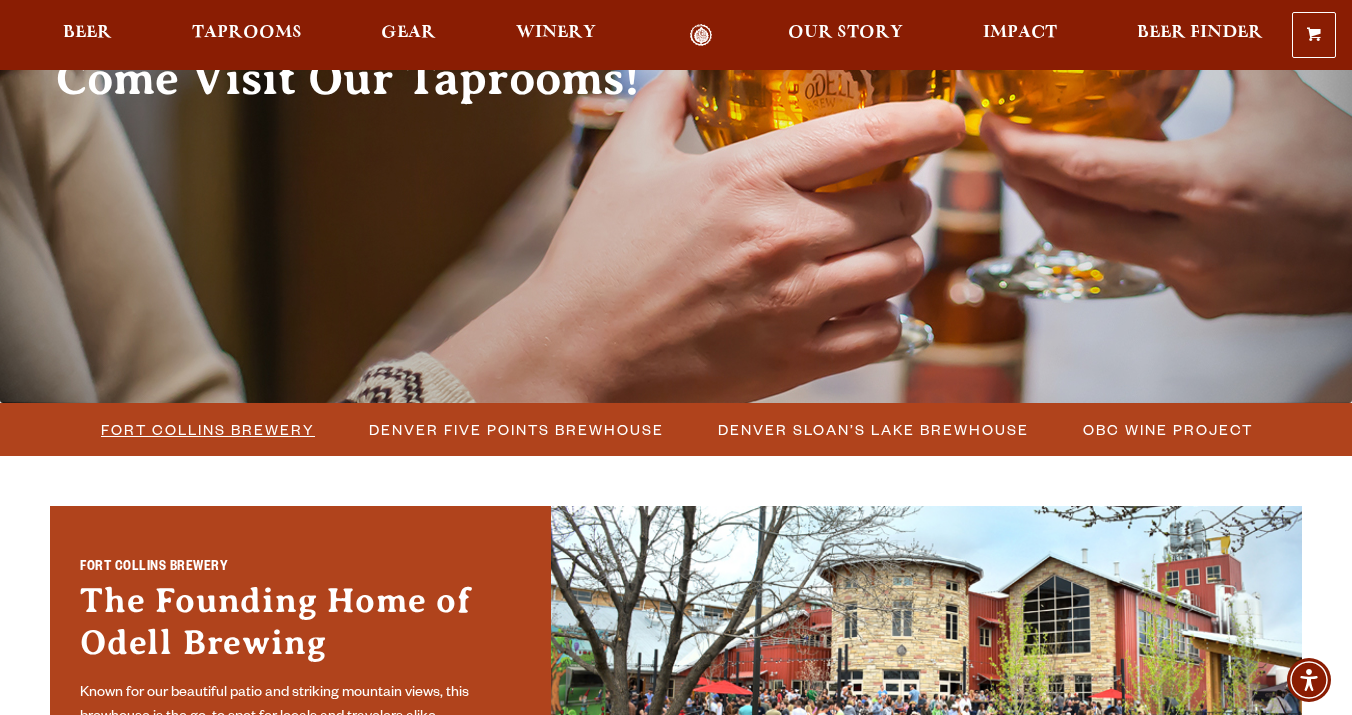 scroll, scrollTop: 252, scrollLeft: 0, axis: vertical 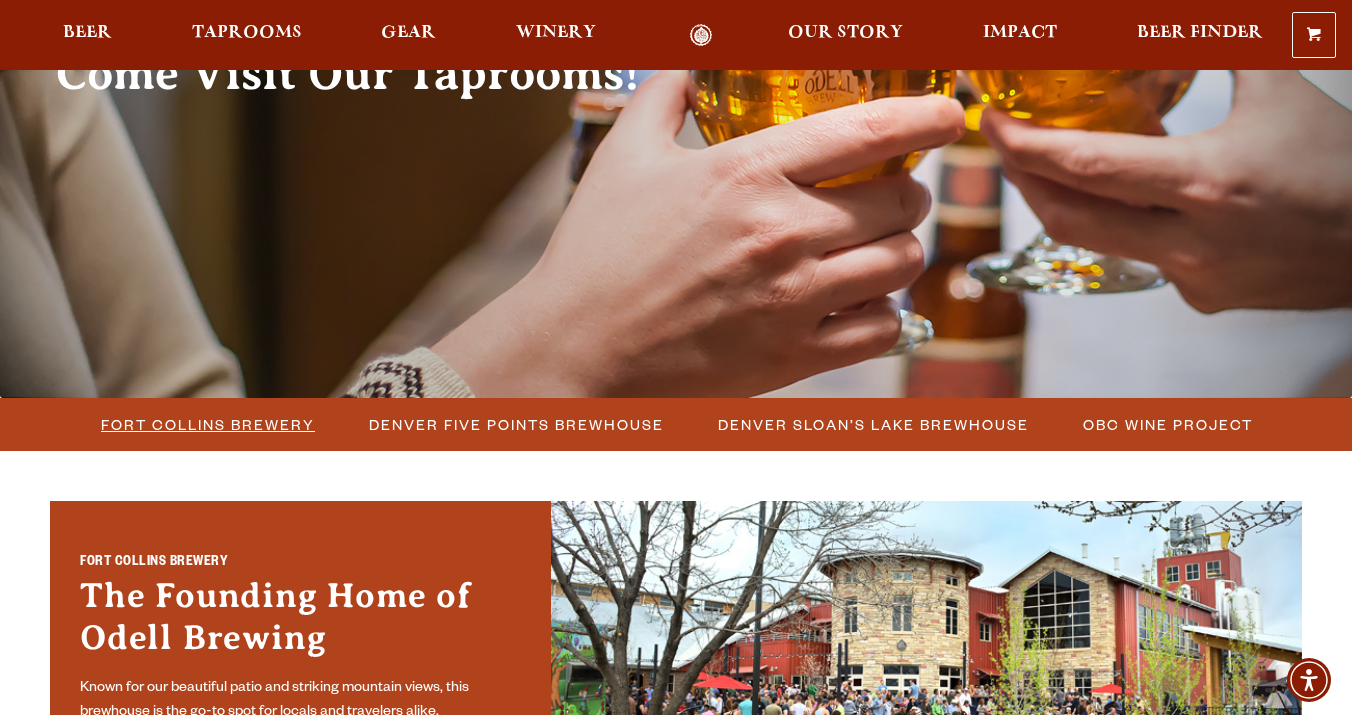 click on "Fort Collins Brewery" at bounding box center (208, 424) 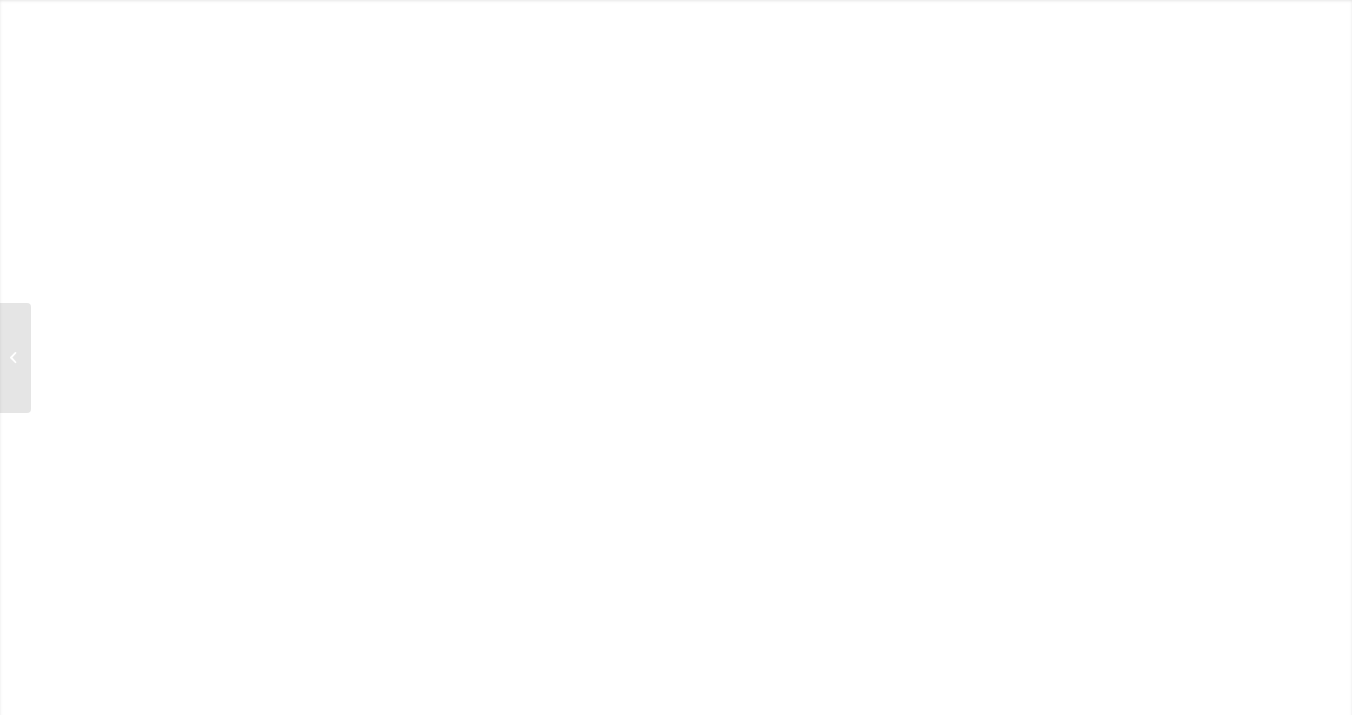 scroll, scrollTop: 0, scrollLeft: 0, axis: both 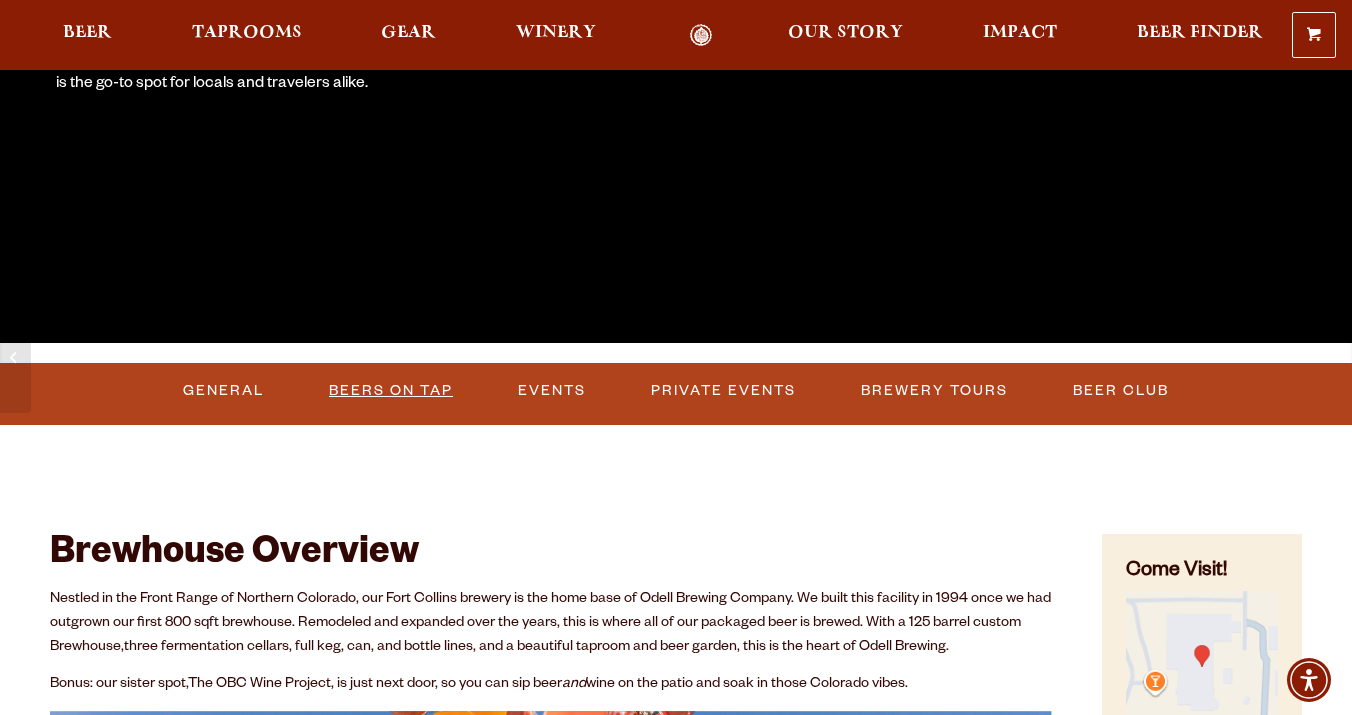 click on "Beers on Tap" at bounding box center [391, 391] 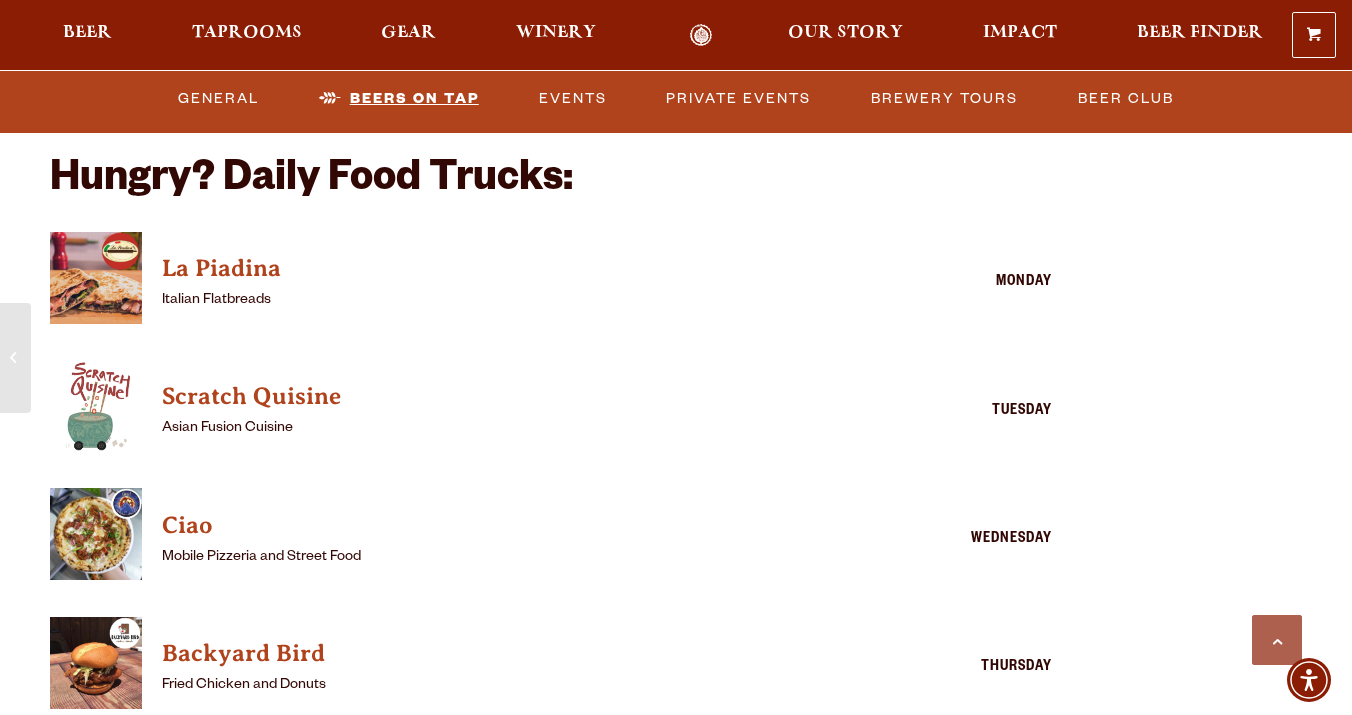 scroll, scrollTop: 4351, scrollLeft: 0, axis: vertical 